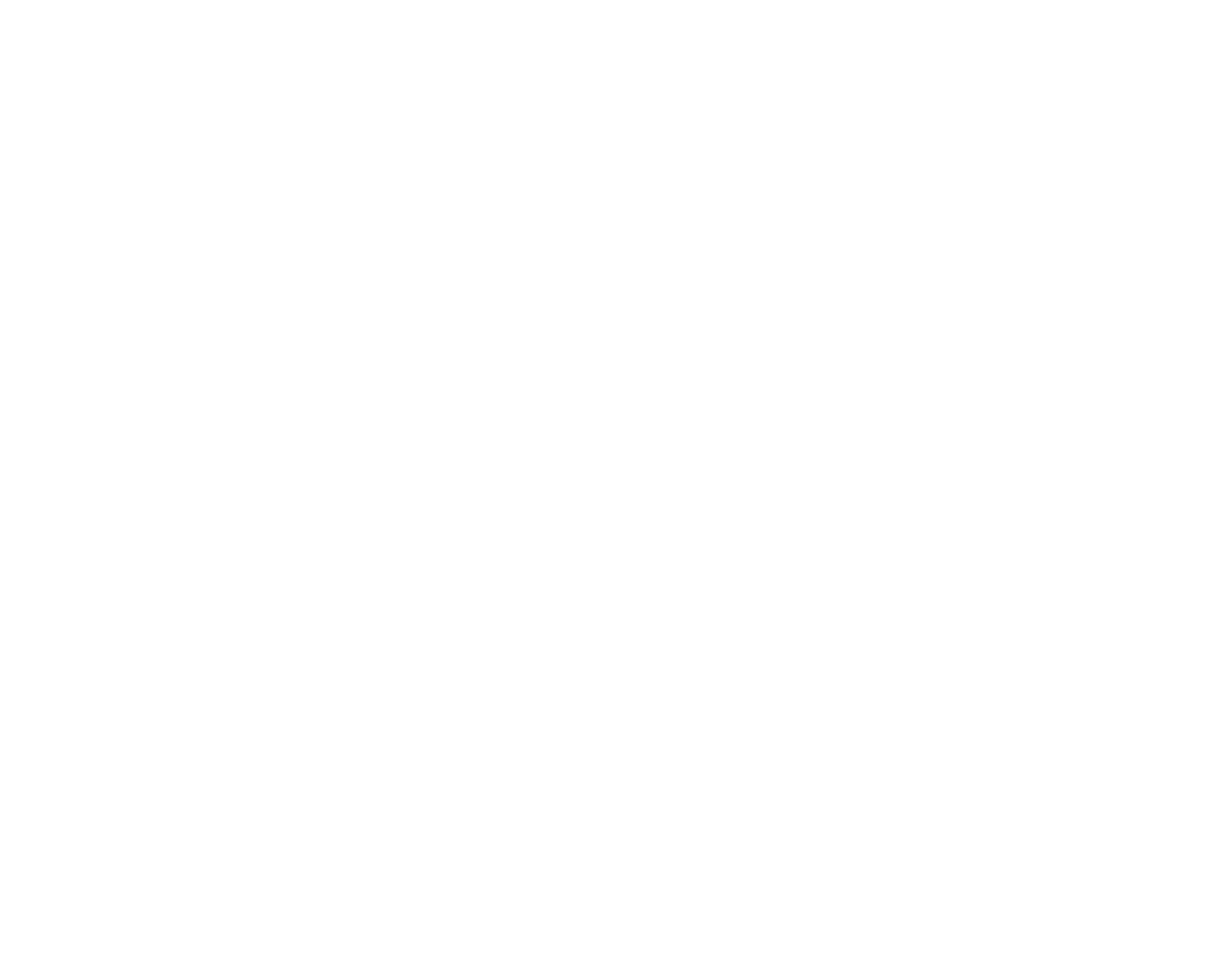 scroll, scrollTop: 0, scrollLeft: 0, axis: both 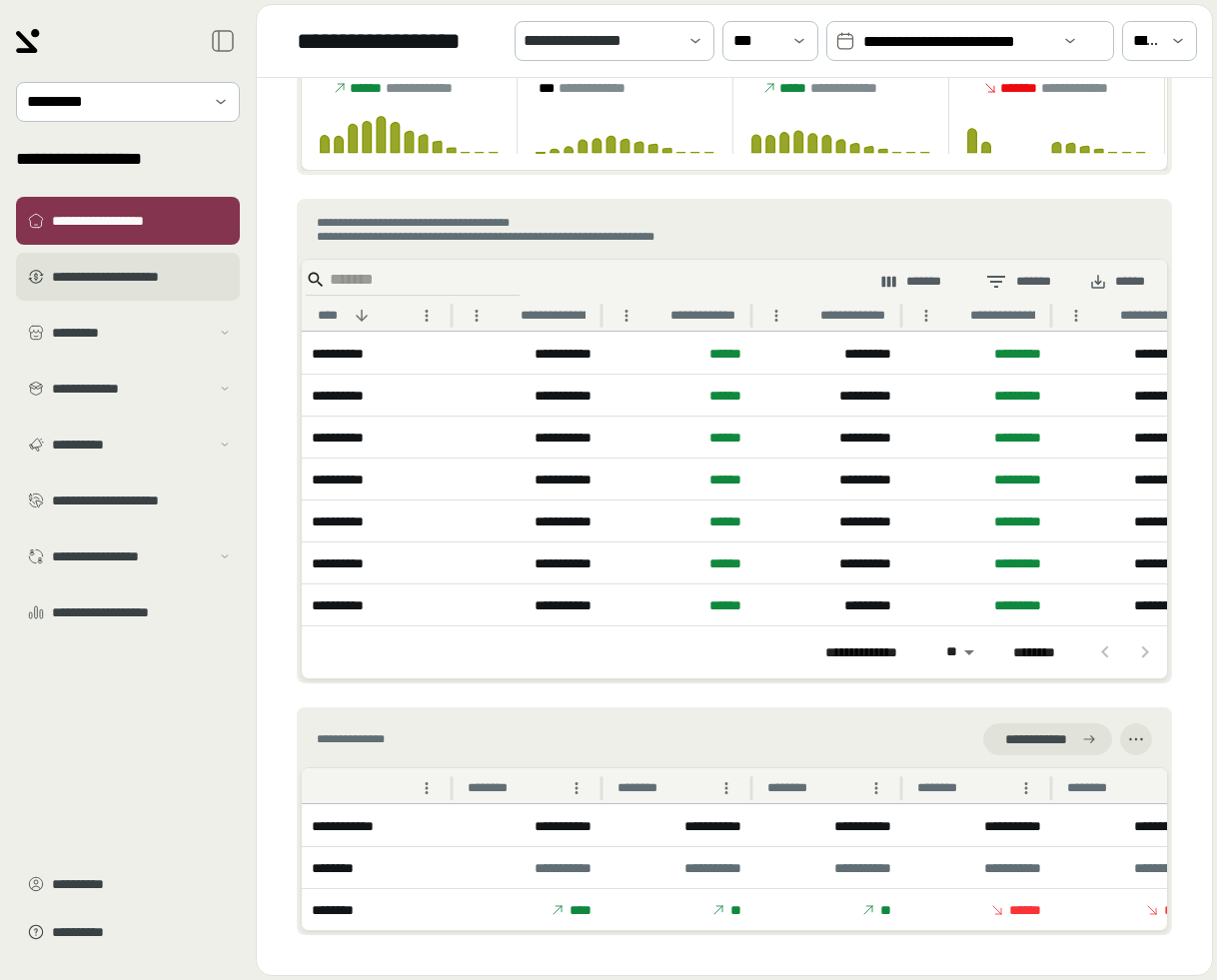 click on "**********" at bounding box center [142, 277] 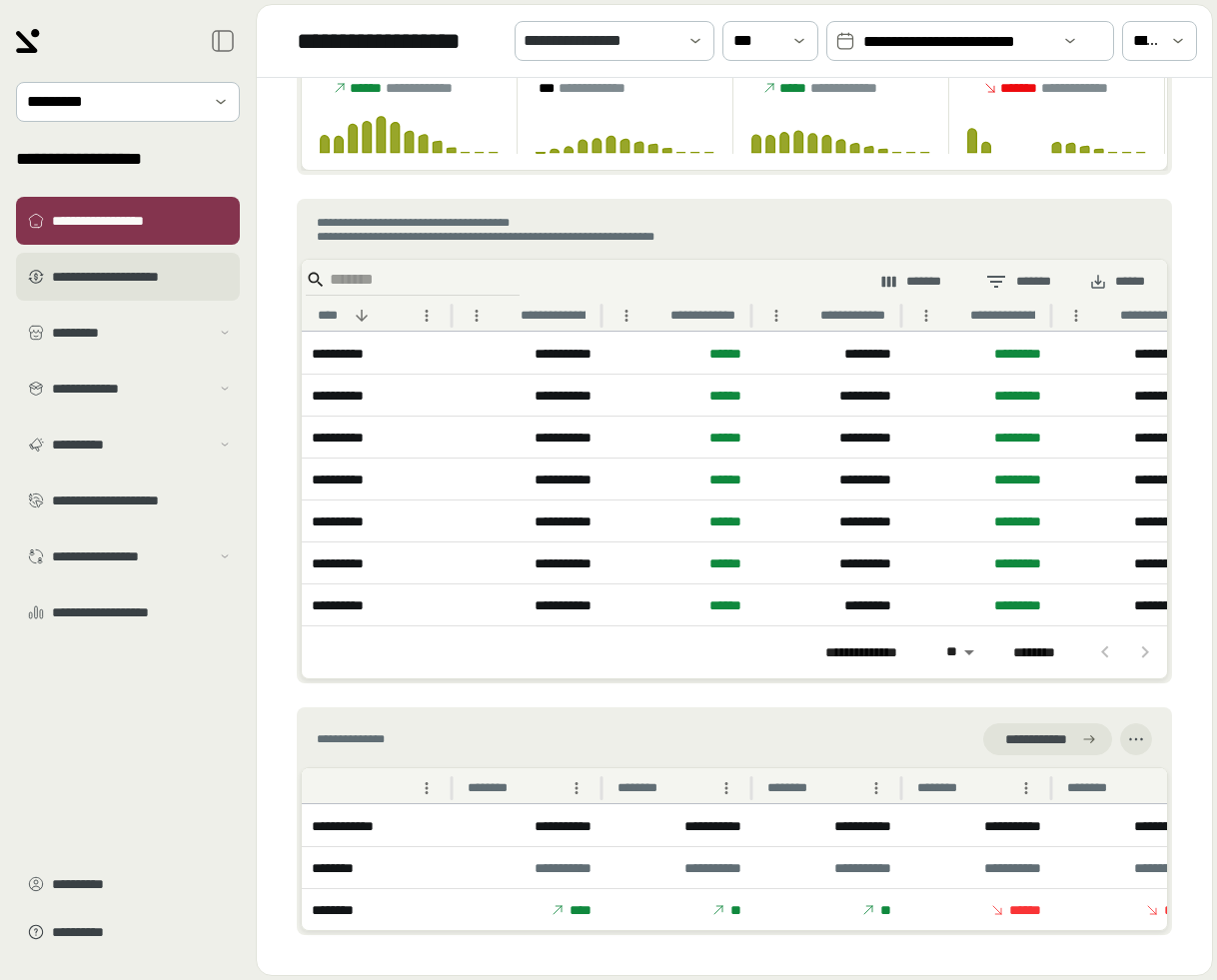 scroll, scrollTop: 0, scrollLeft: 0, axis: both 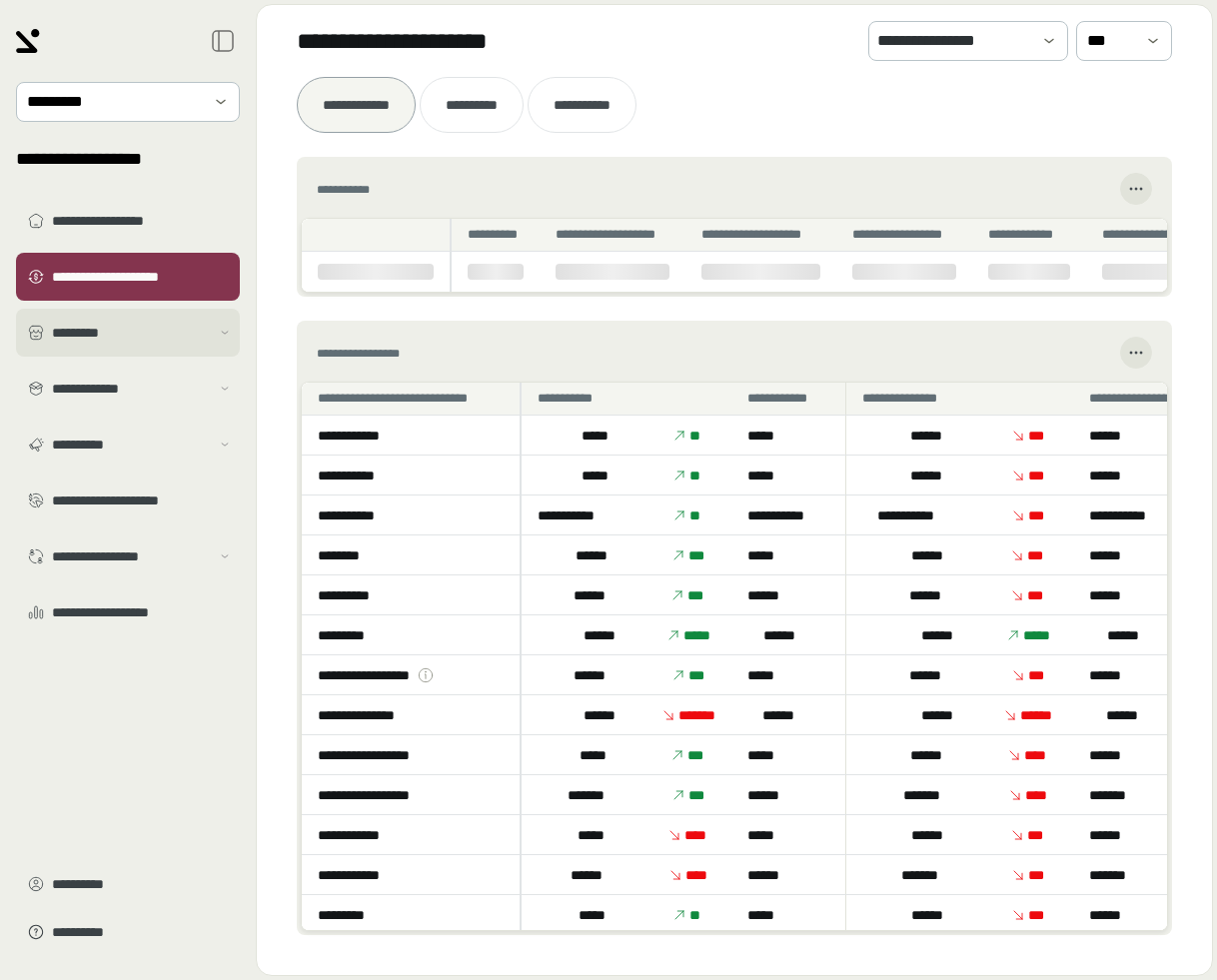 click on "*********" at bounding box center [131, 333] 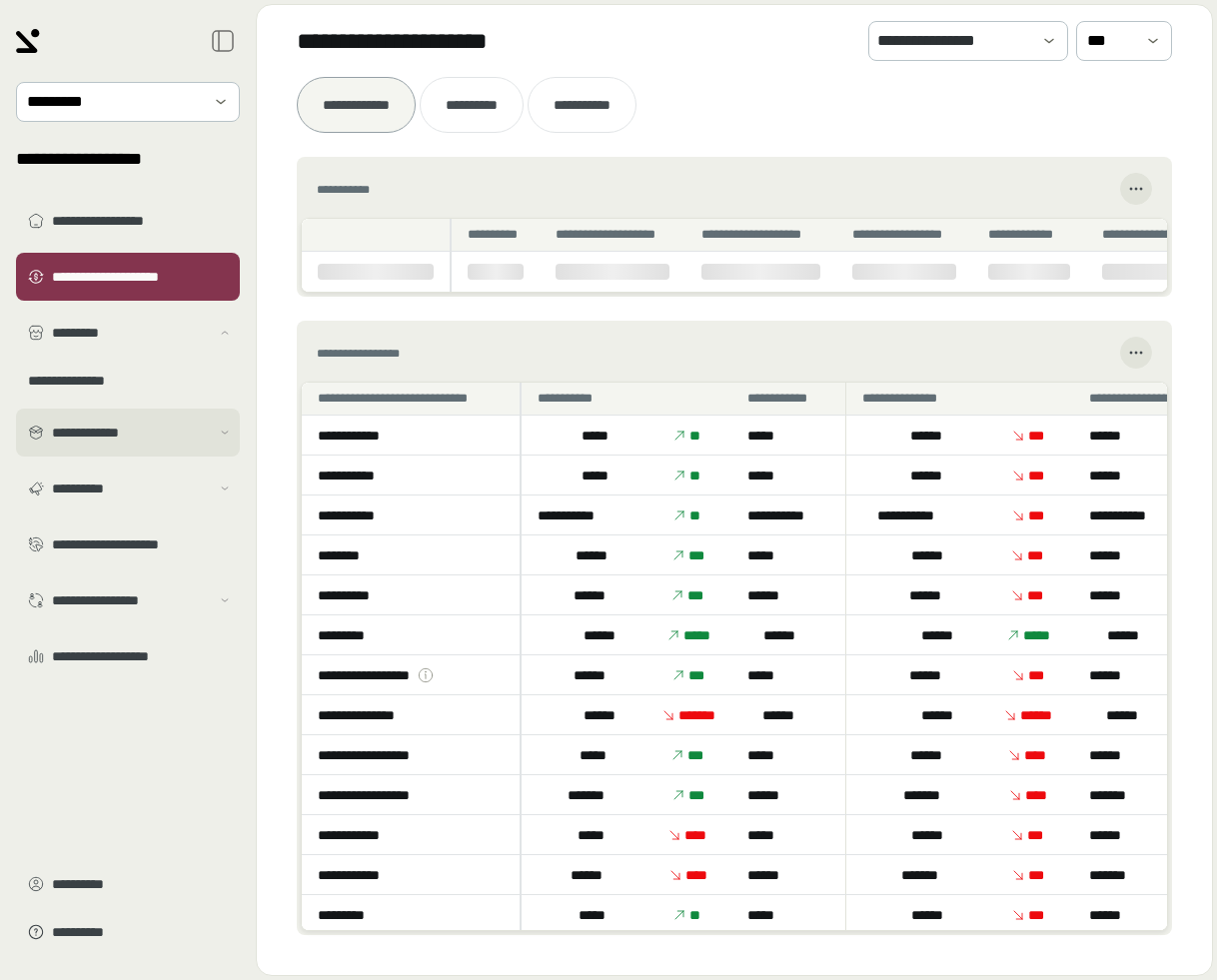 click on "**********" at bounding box center [128, 433] 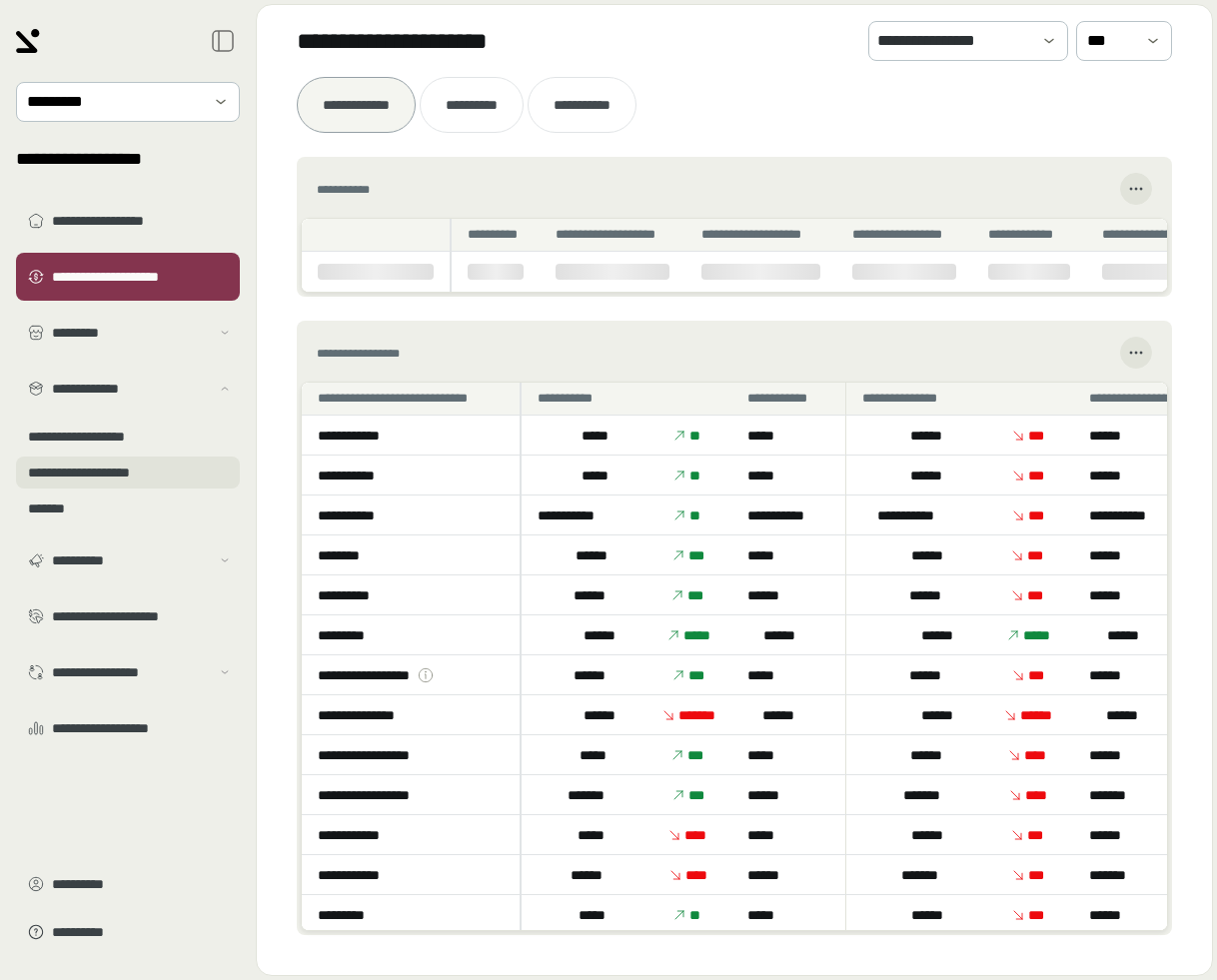 click on "**********" at bounding box center [128, 473] 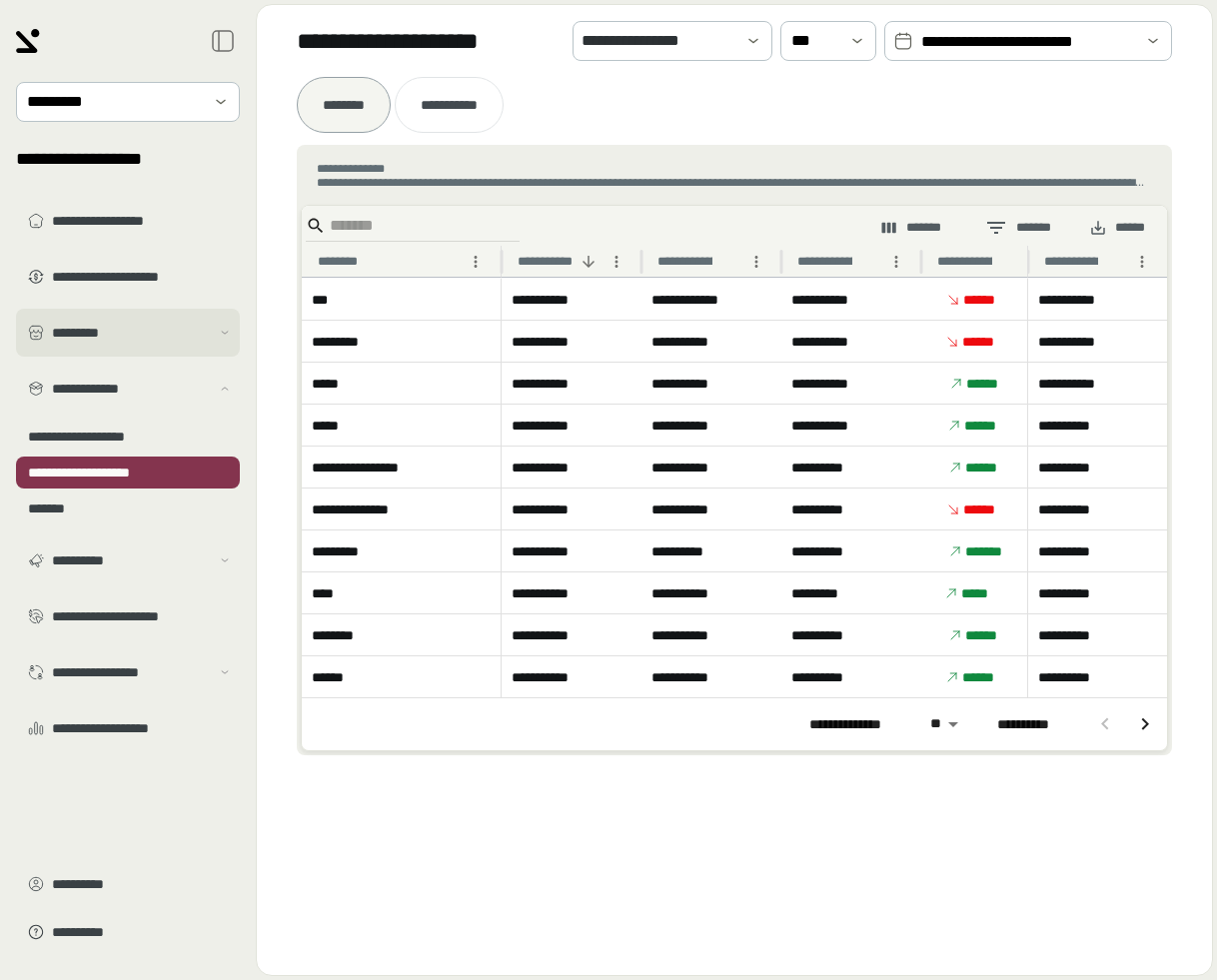 click on "*********" at bounding box center [131, 333] 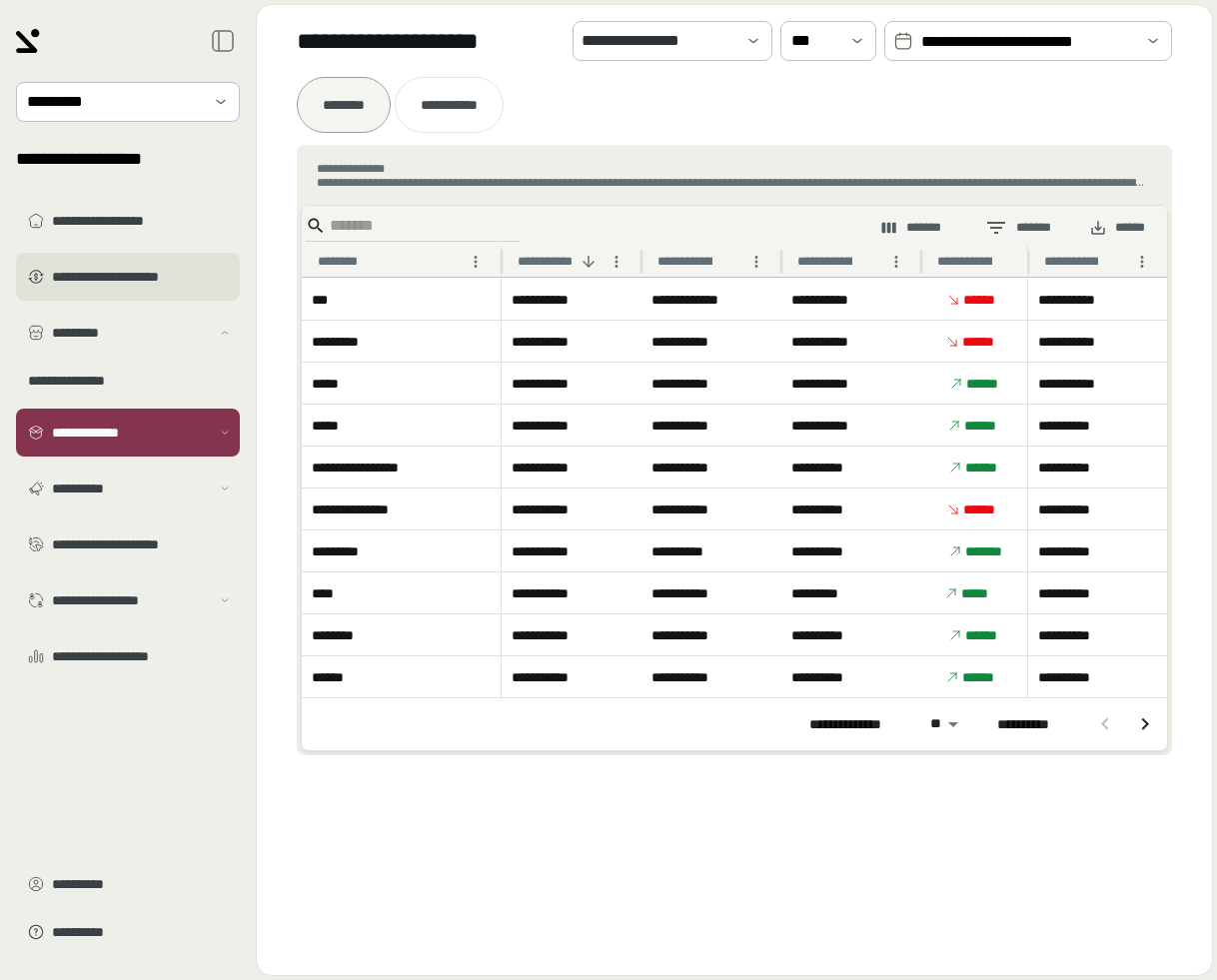 click on "**********" at bounding box center [142, 277] 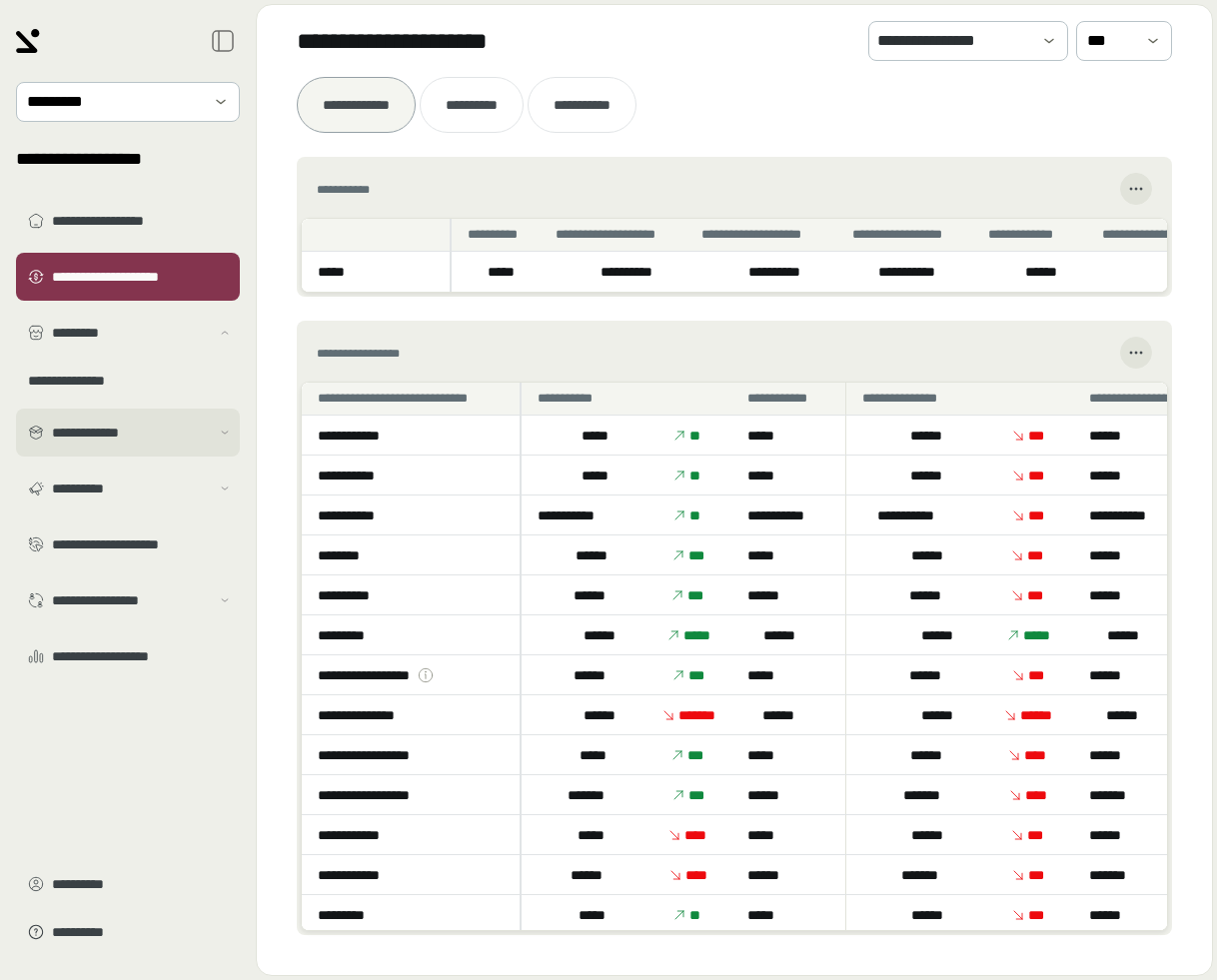 click on "**********" at bounding box center [131, 433] 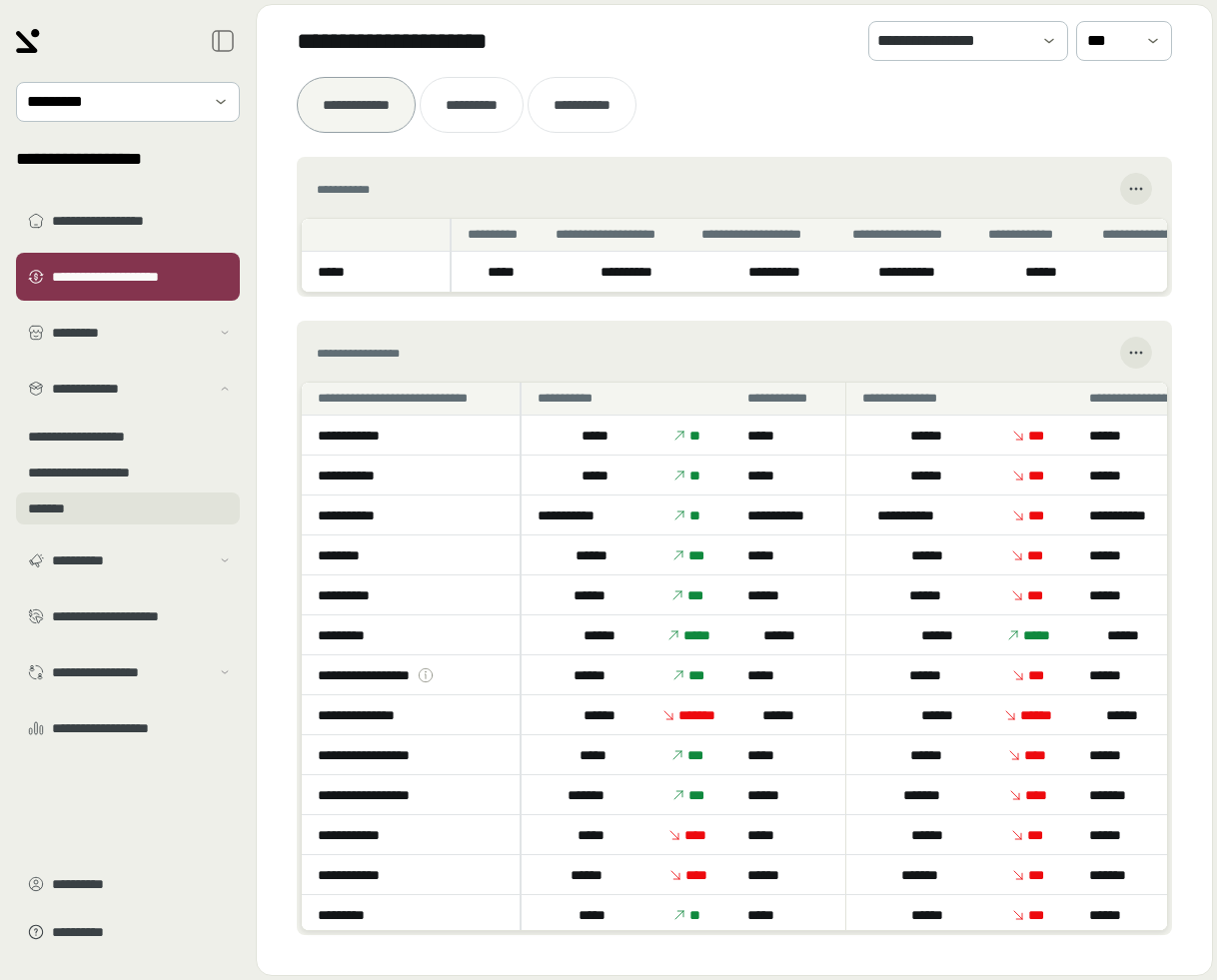 click on "*******" at bounding box center (128, 508) 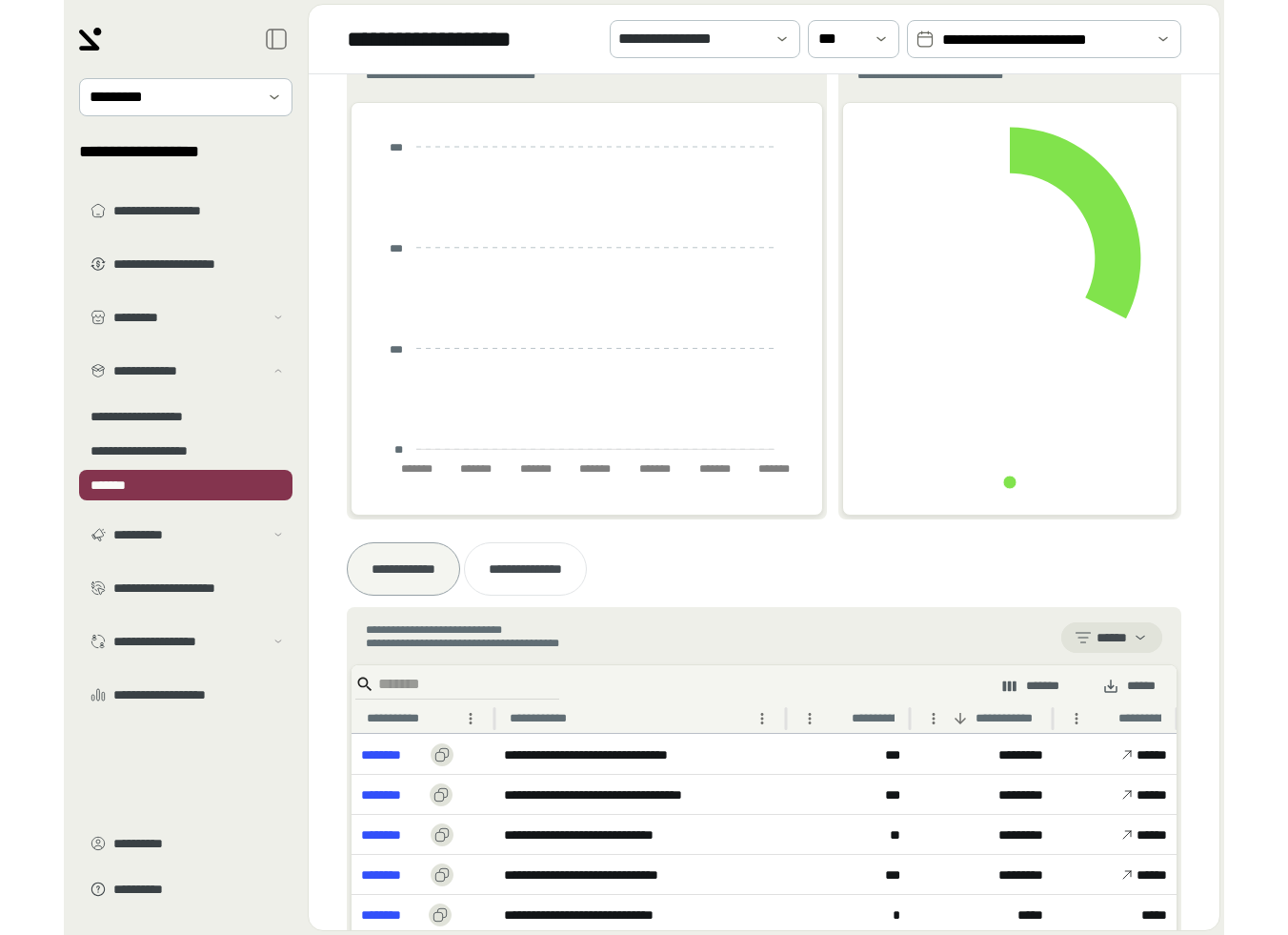 scroll, scrollTop: 316, scrollLeft: 0, axis: vertical 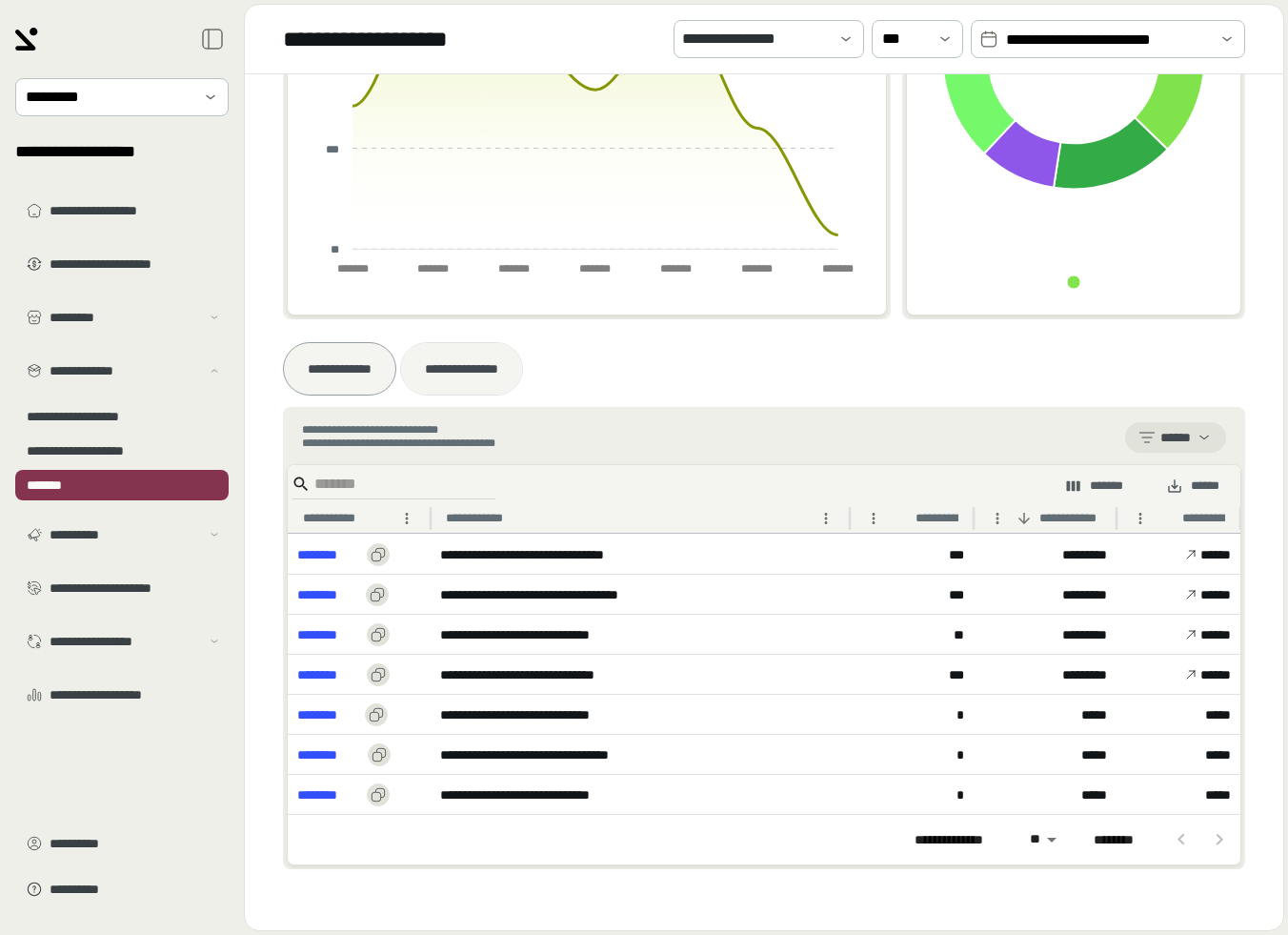 click at bounding box center (461, 369) 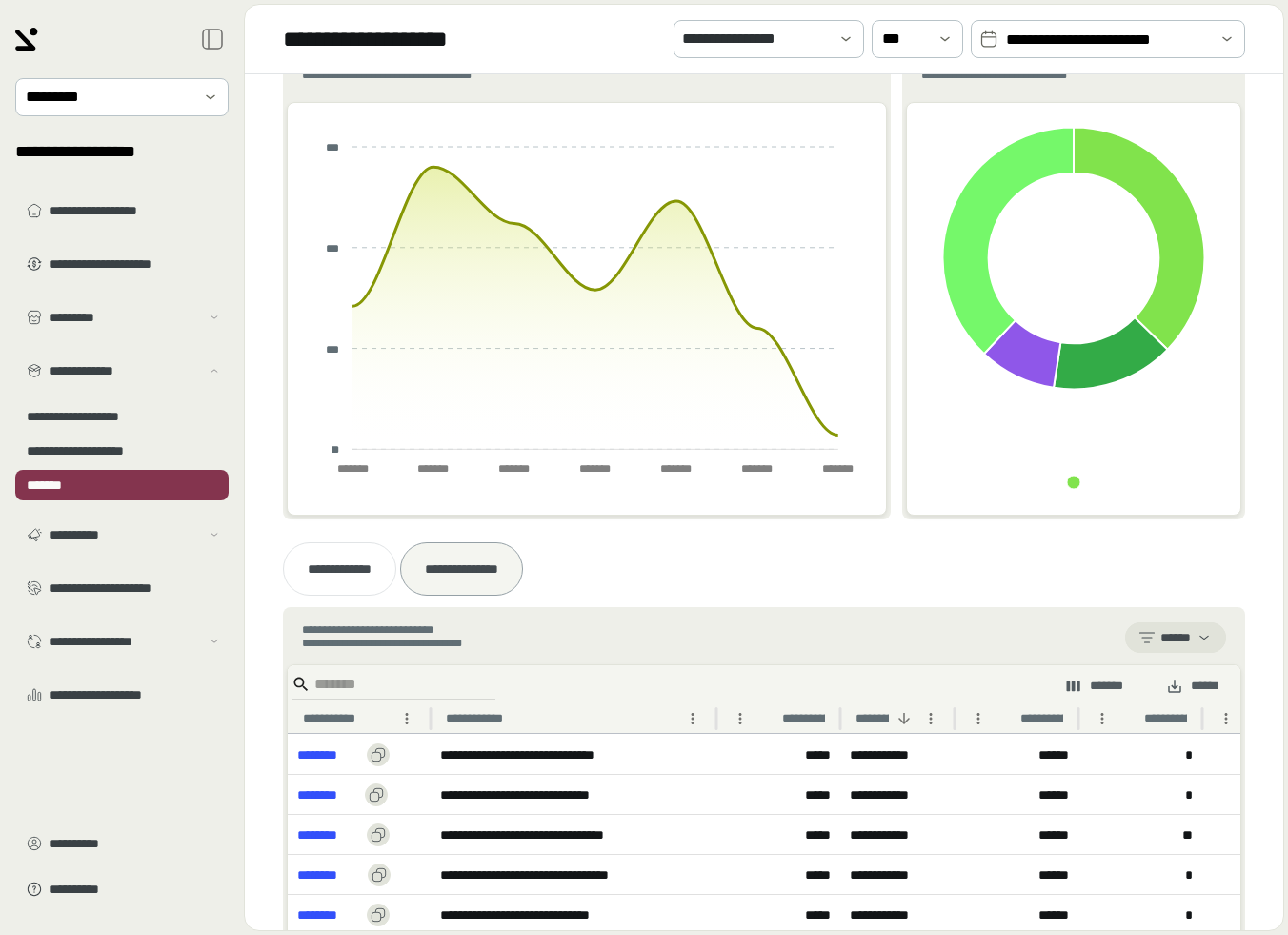 scroll, scrollTop: 316, scrollLeft: 0, axis: vertical 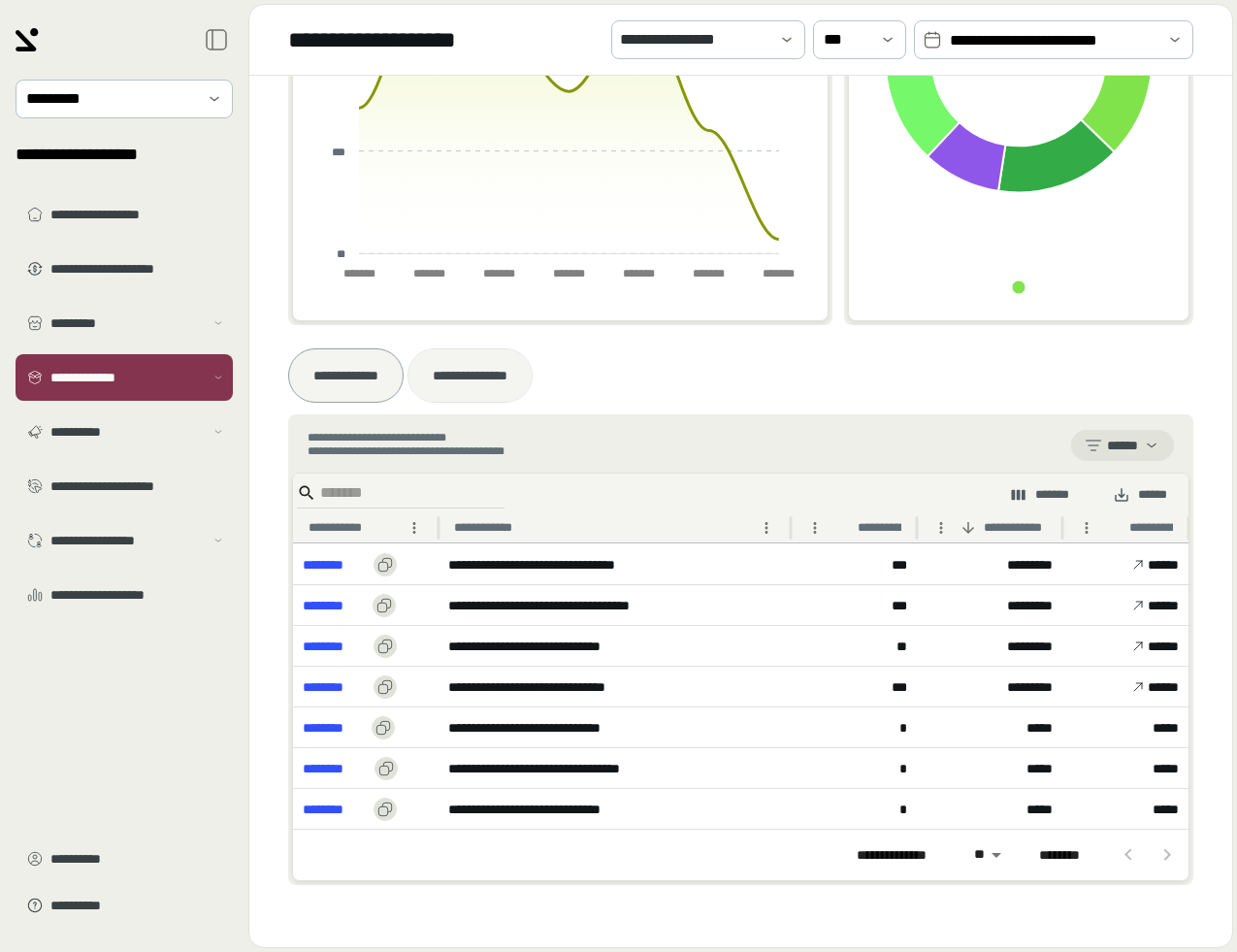 click on "**********" at bounding box center (470, 376) 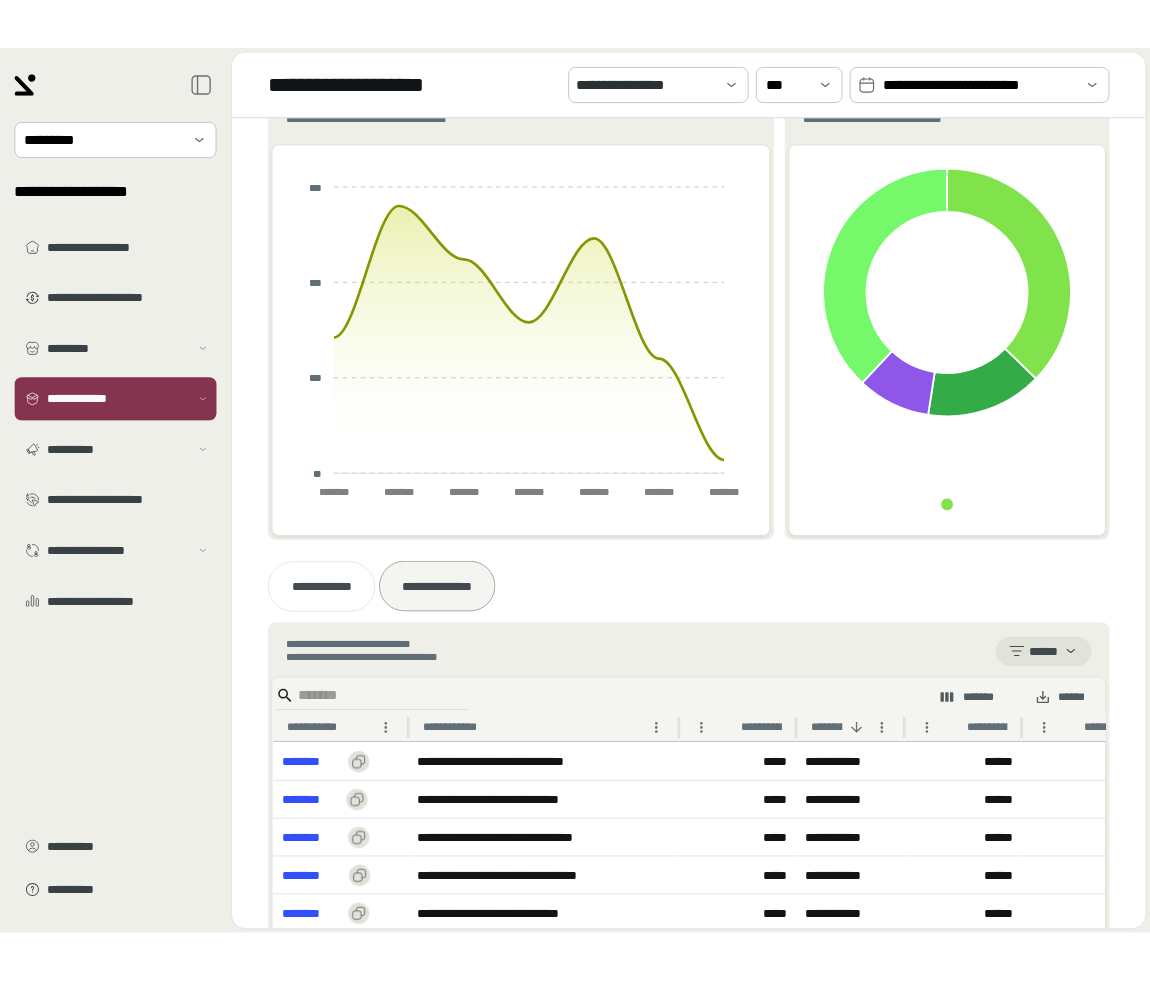 scroll, scrollTop: 332, scrollLeft: 0, axis: vertical 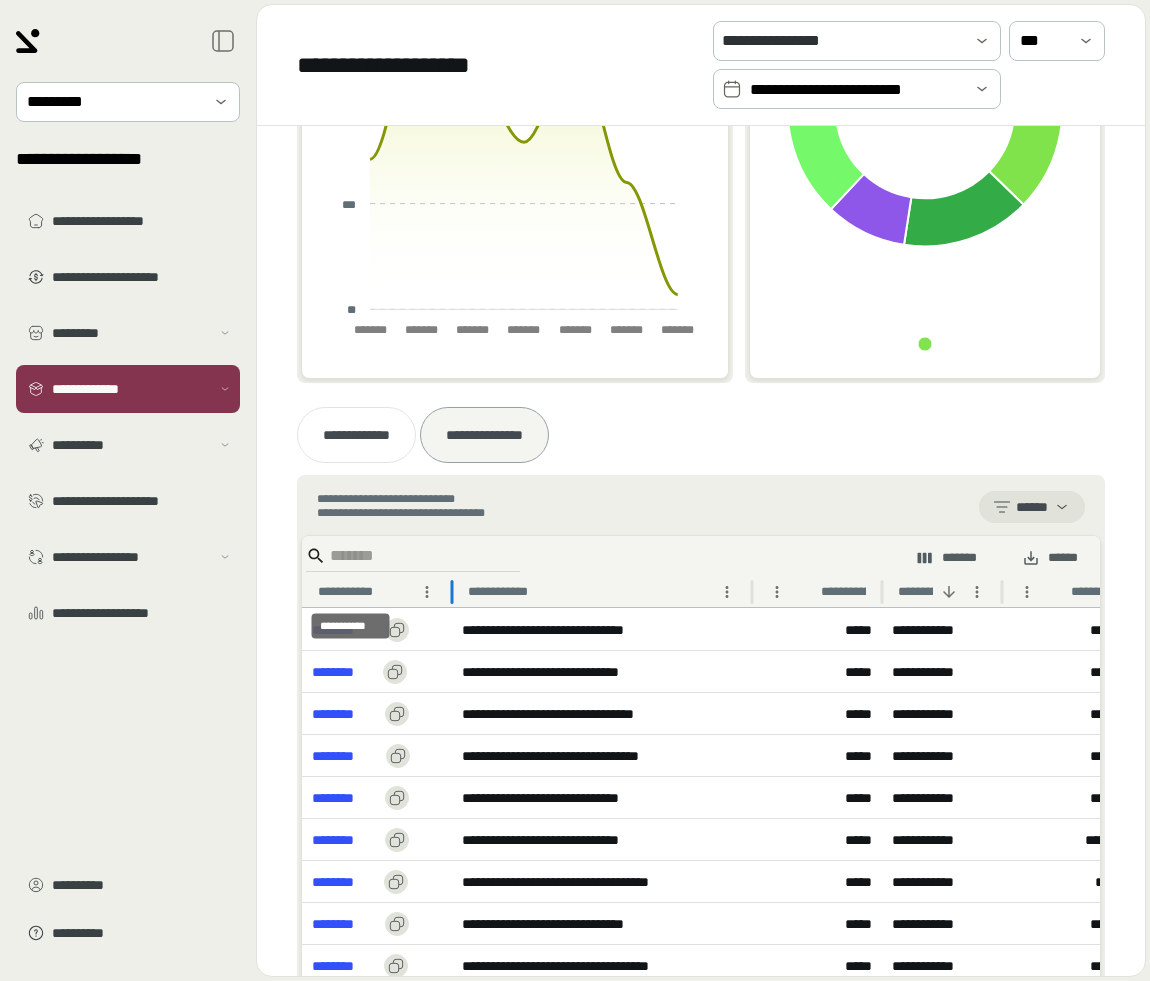 click on "**********" at bounding box center (350, 592) 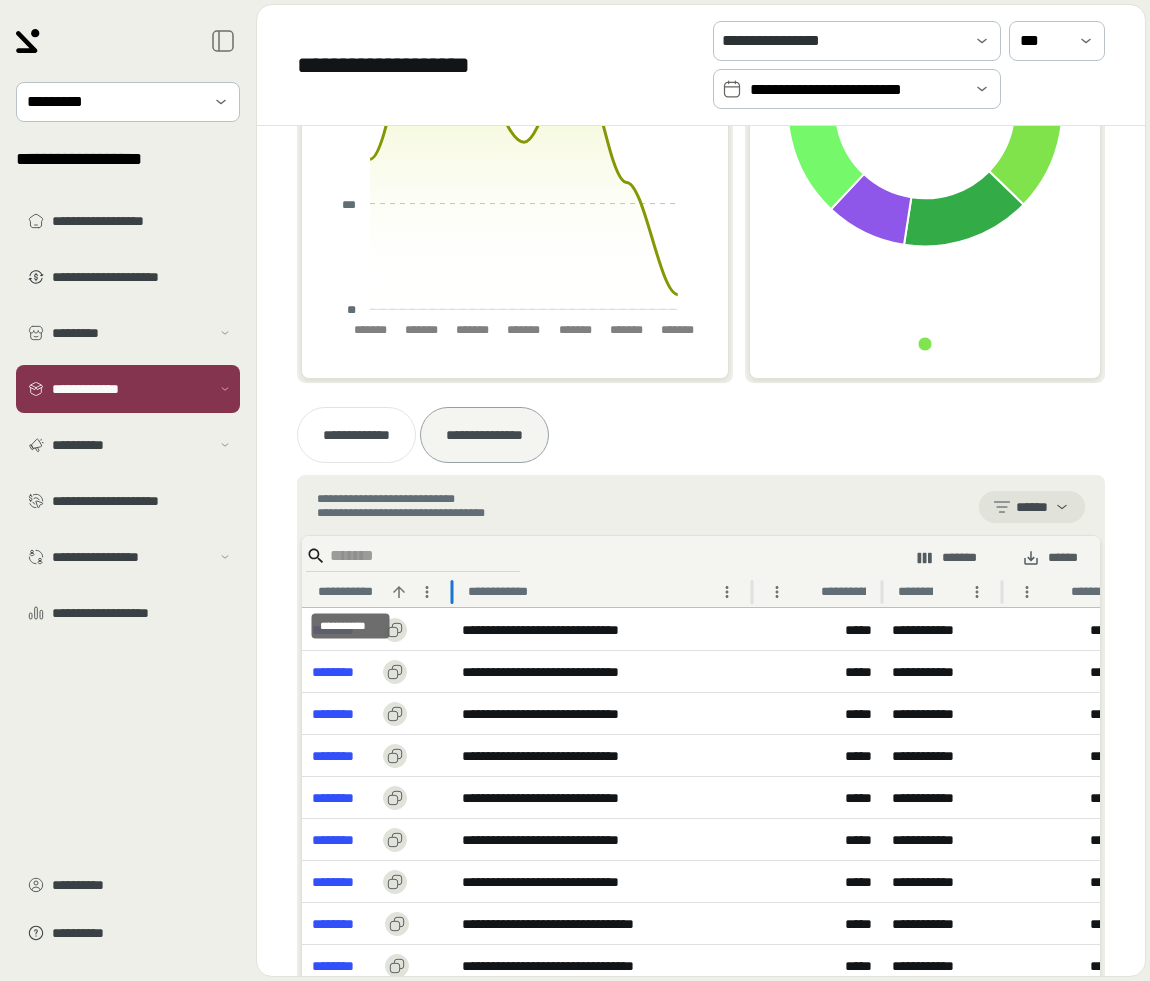 click on "**********" at bounding box center (350, 592) 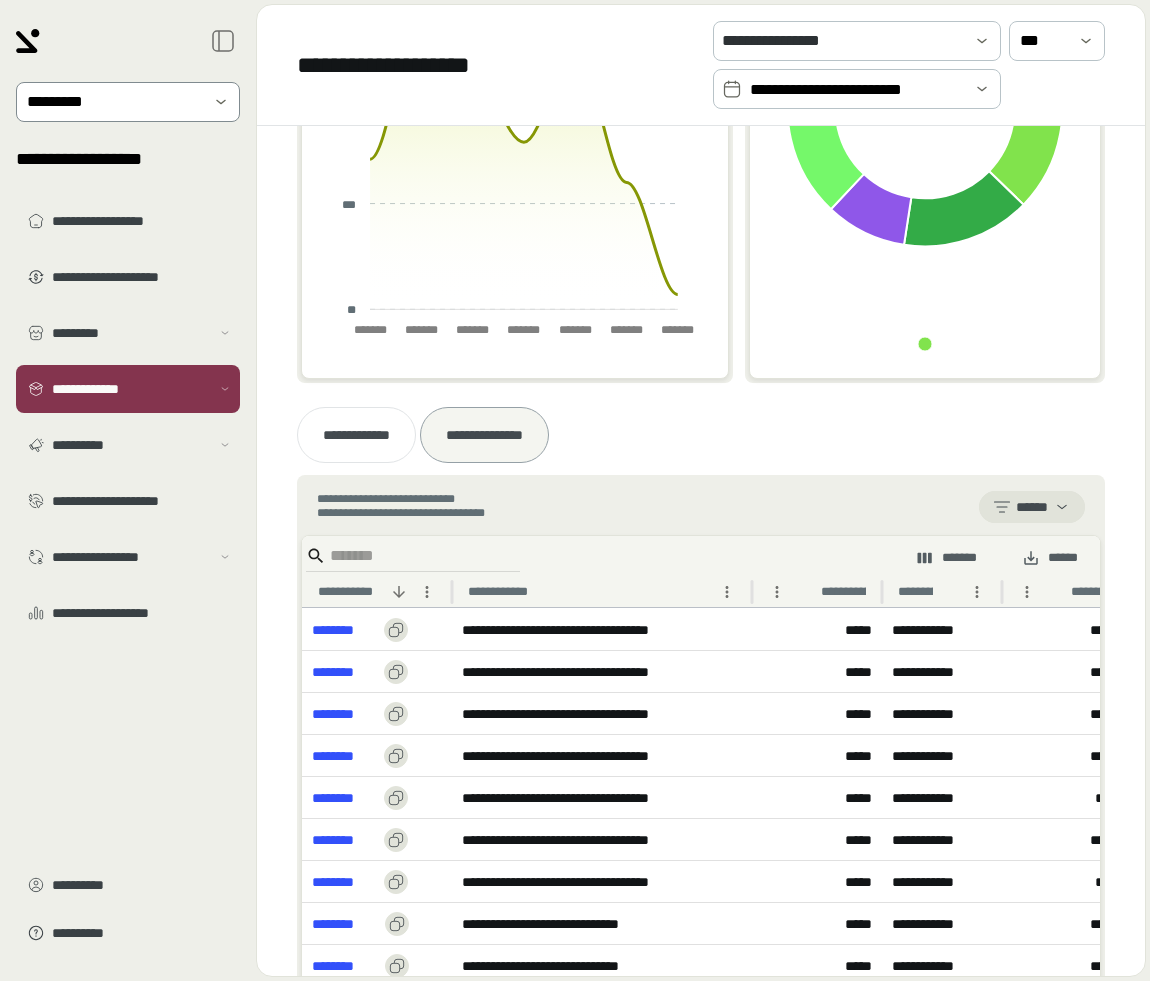 click at bounding box center (114, 102) 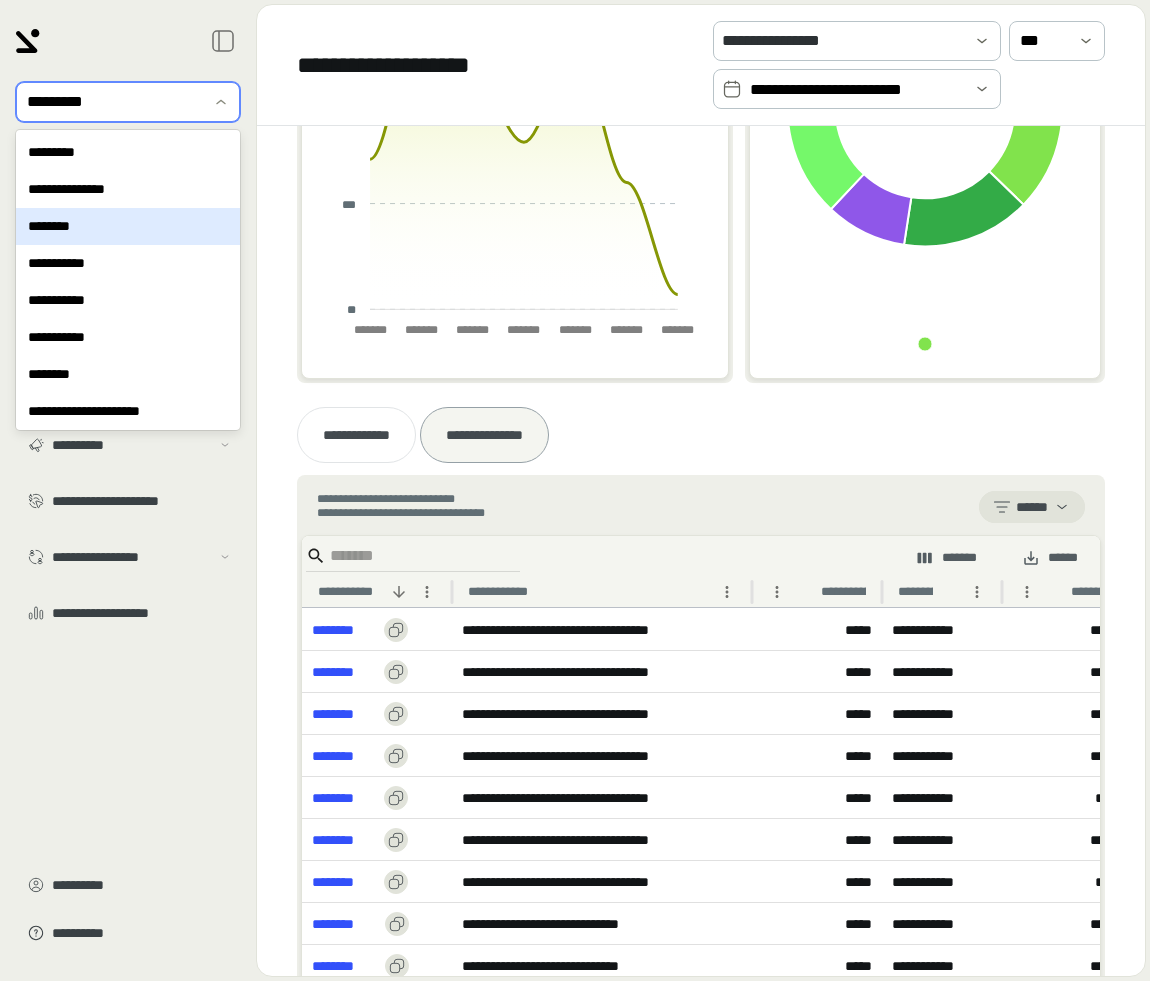 click on "********" at bounding box center (128, 226) 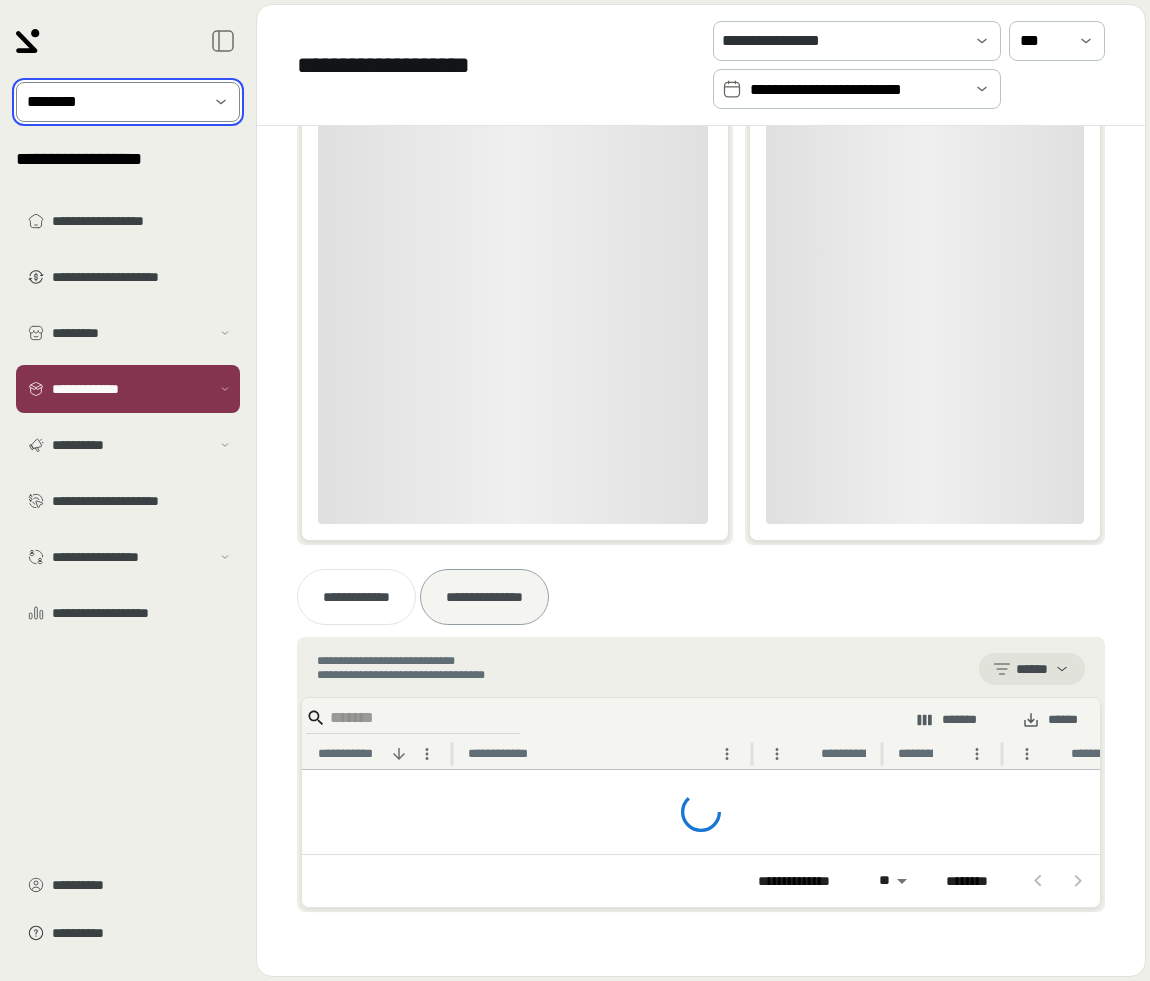 scroll, scrollTop: 332, scrollLeft: 0, axis: vertical 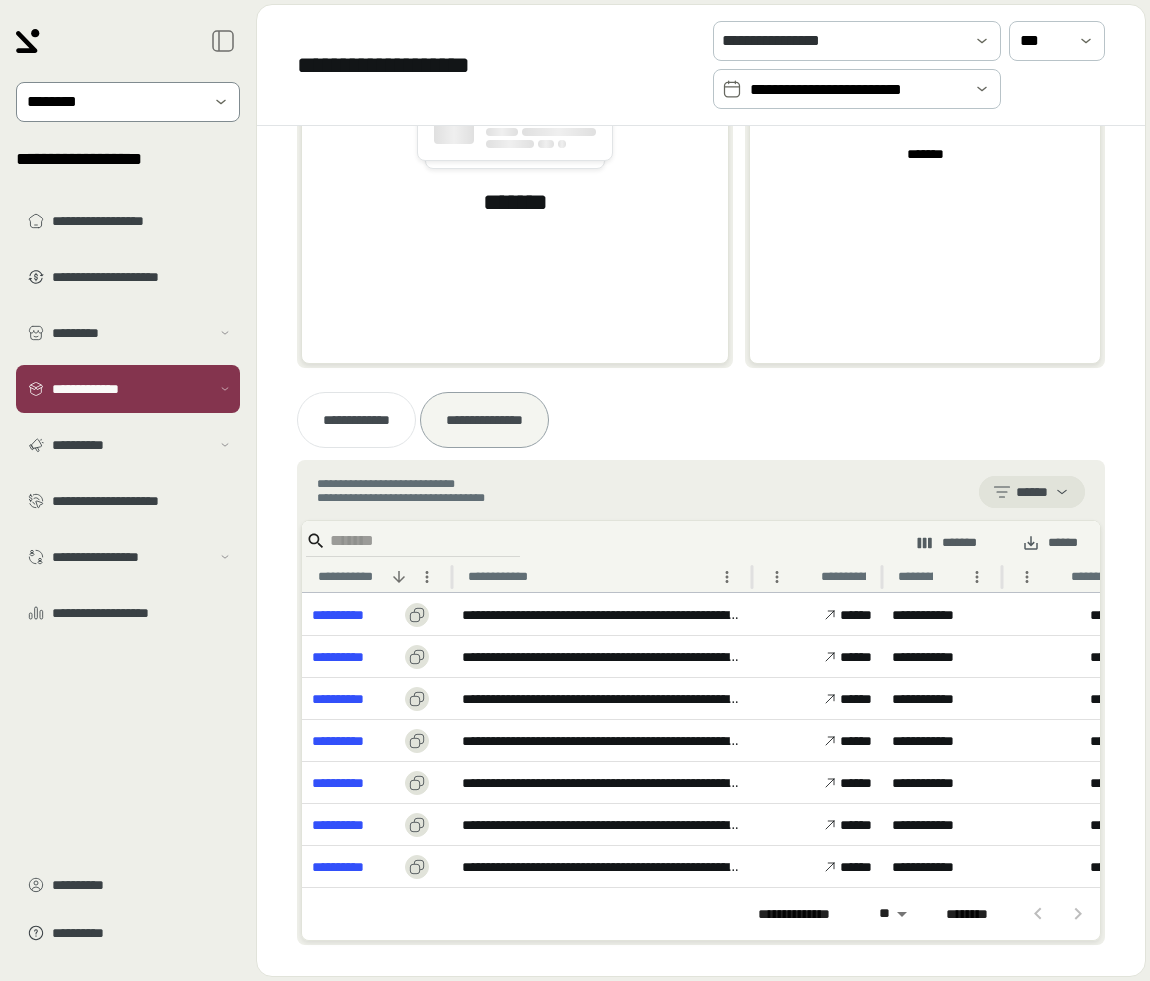 click at bounding box center (114, 102) 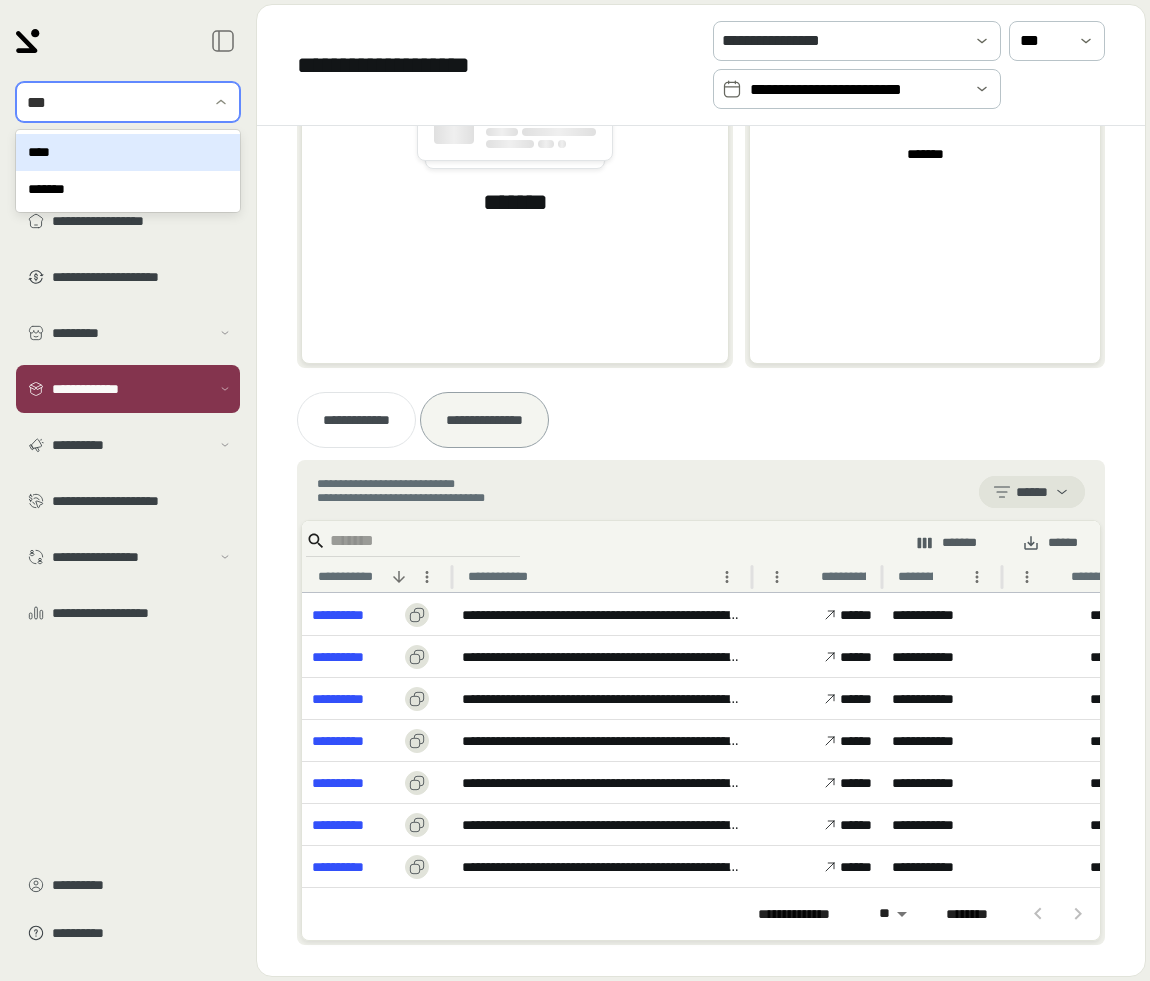 type on "****" 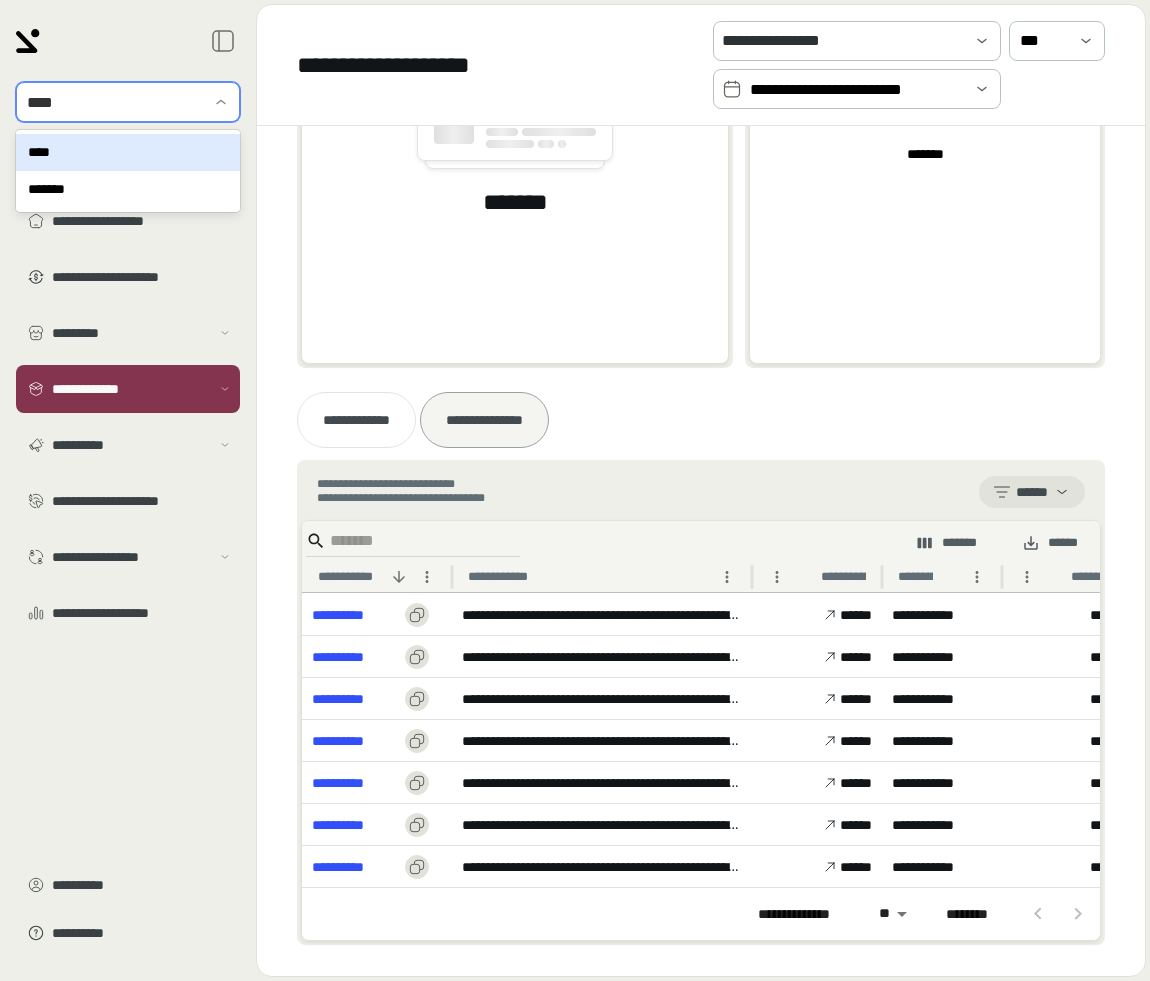 click on "****" at bounding box center [128, 152] 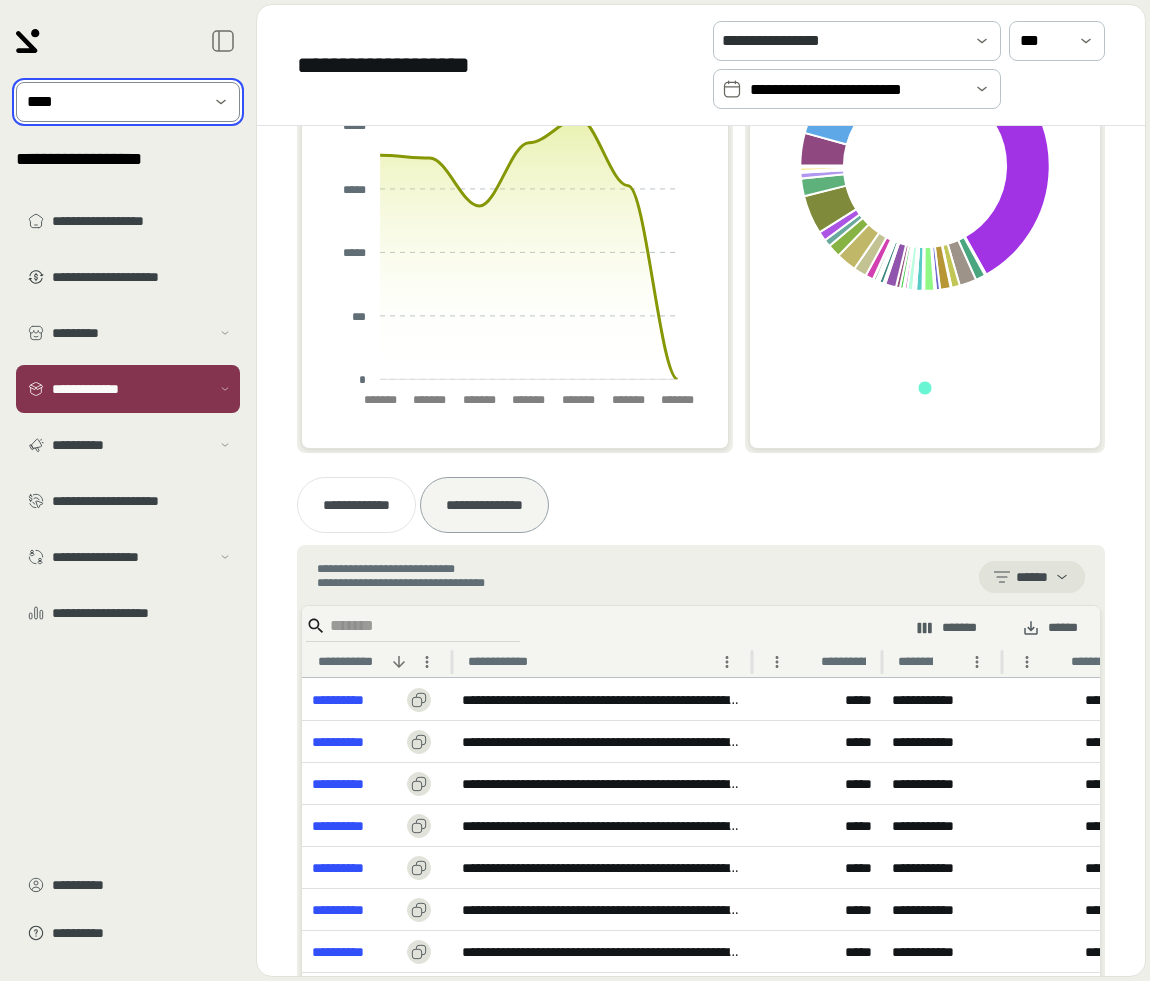scroll, scrollTop: 266, scrollLeft: 0, axis: vertical 